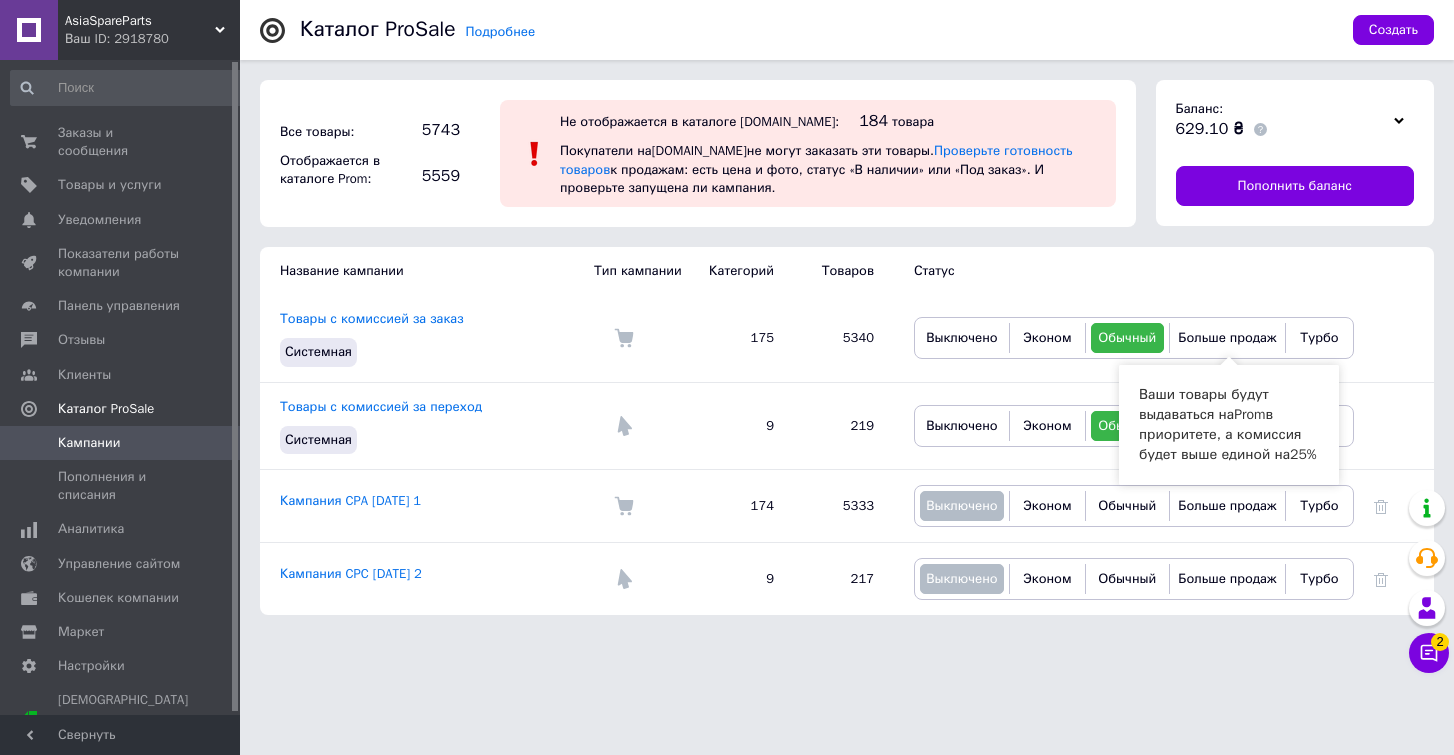 scroll, scrollTop: 0, scrollLeft: 0, axis: both 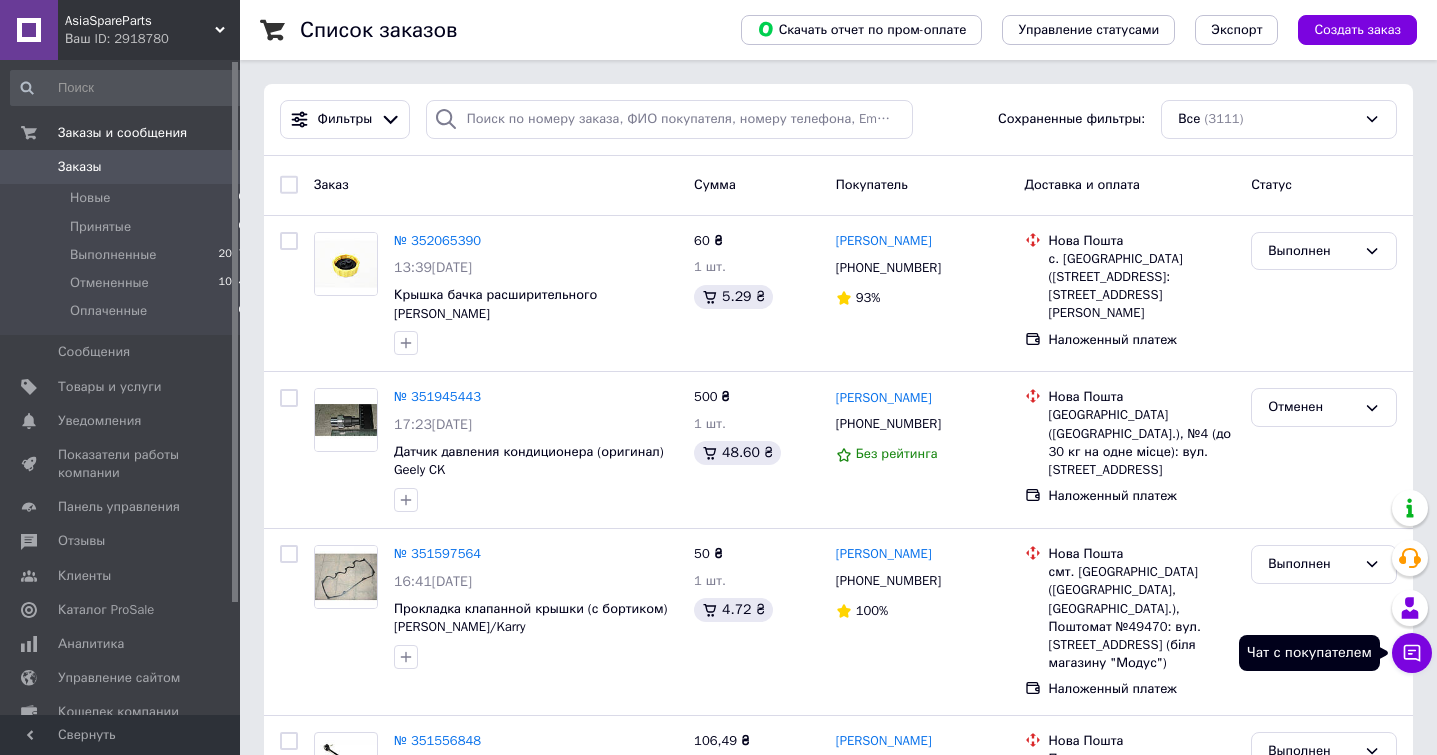 click on "Чат с покупателем" at bounding box center (1412, 653) 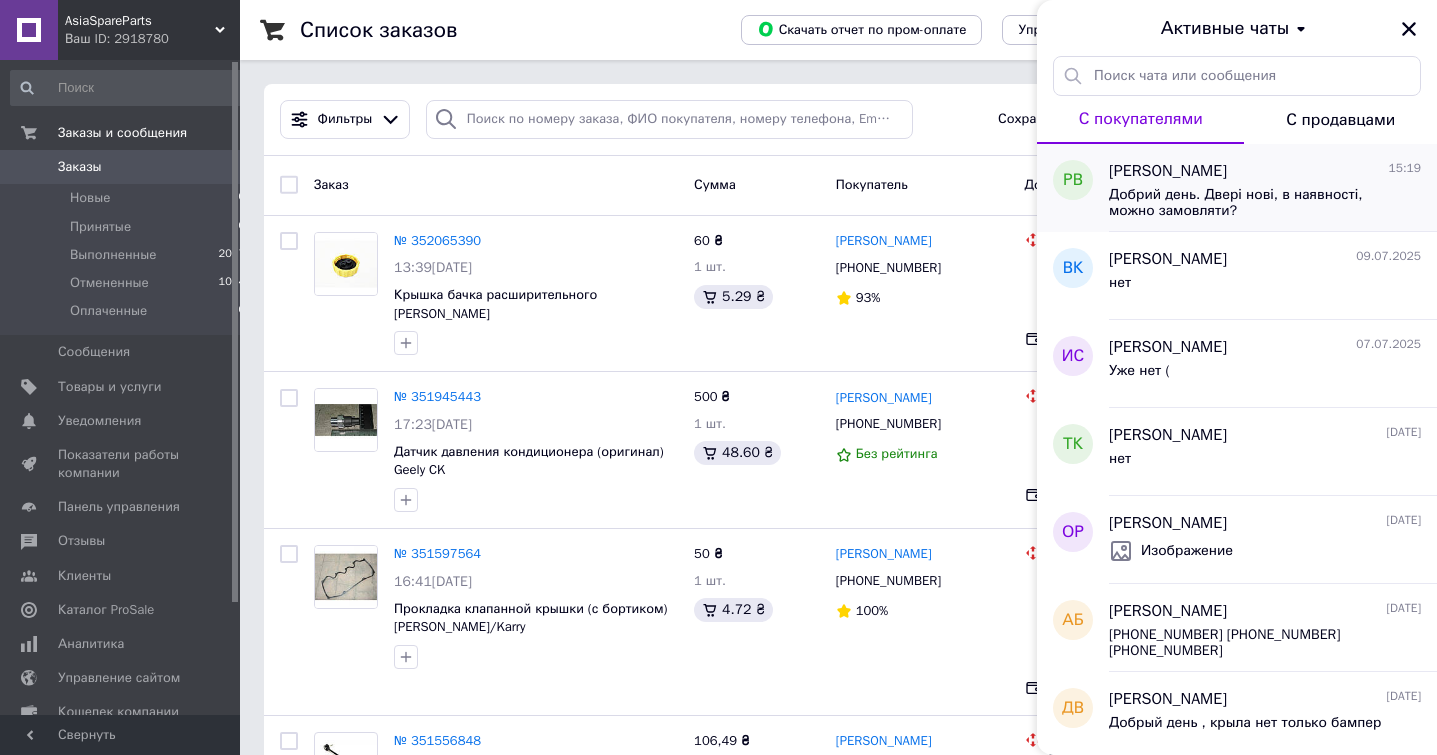 click on "Роман Високос 15:19" at bounding box center (1265, 171) 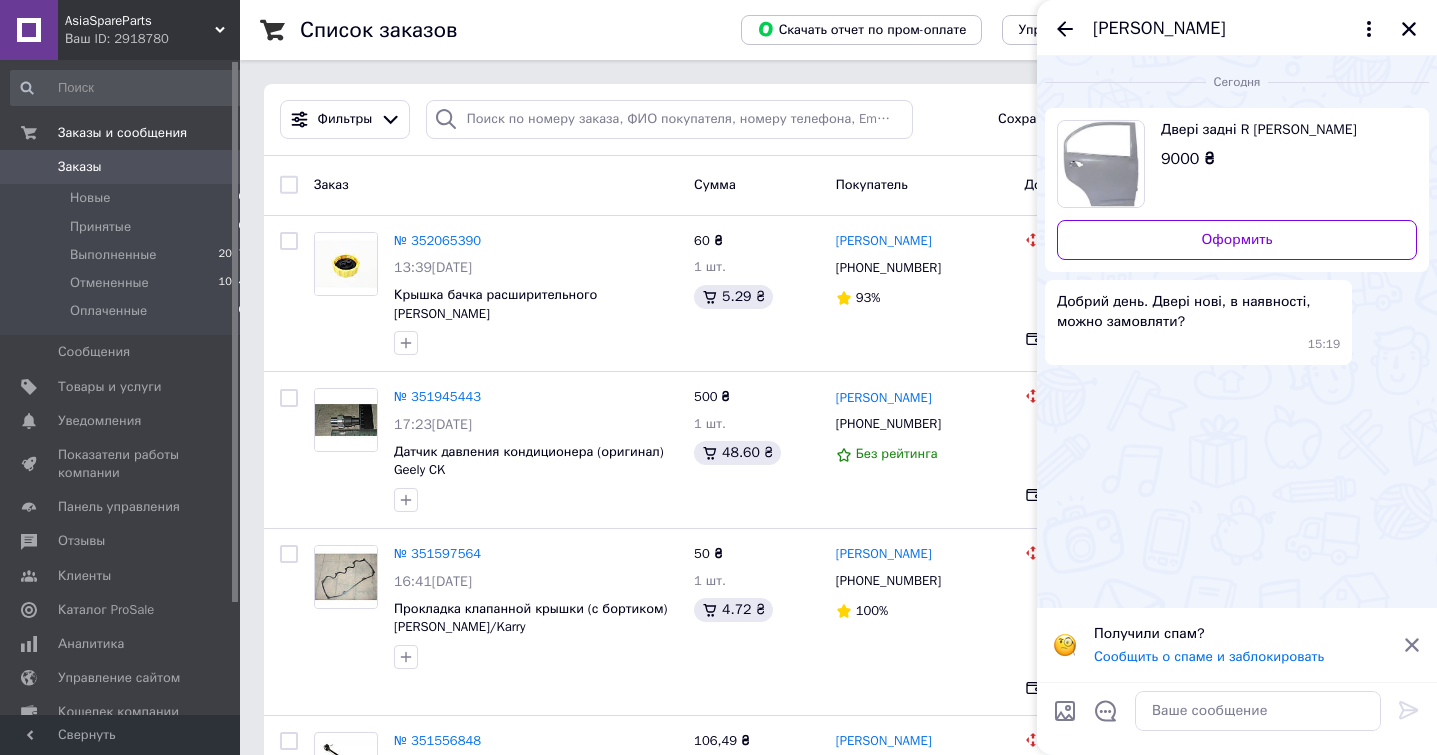 click on "Роман Високос" at bounding box center [1159, 29] 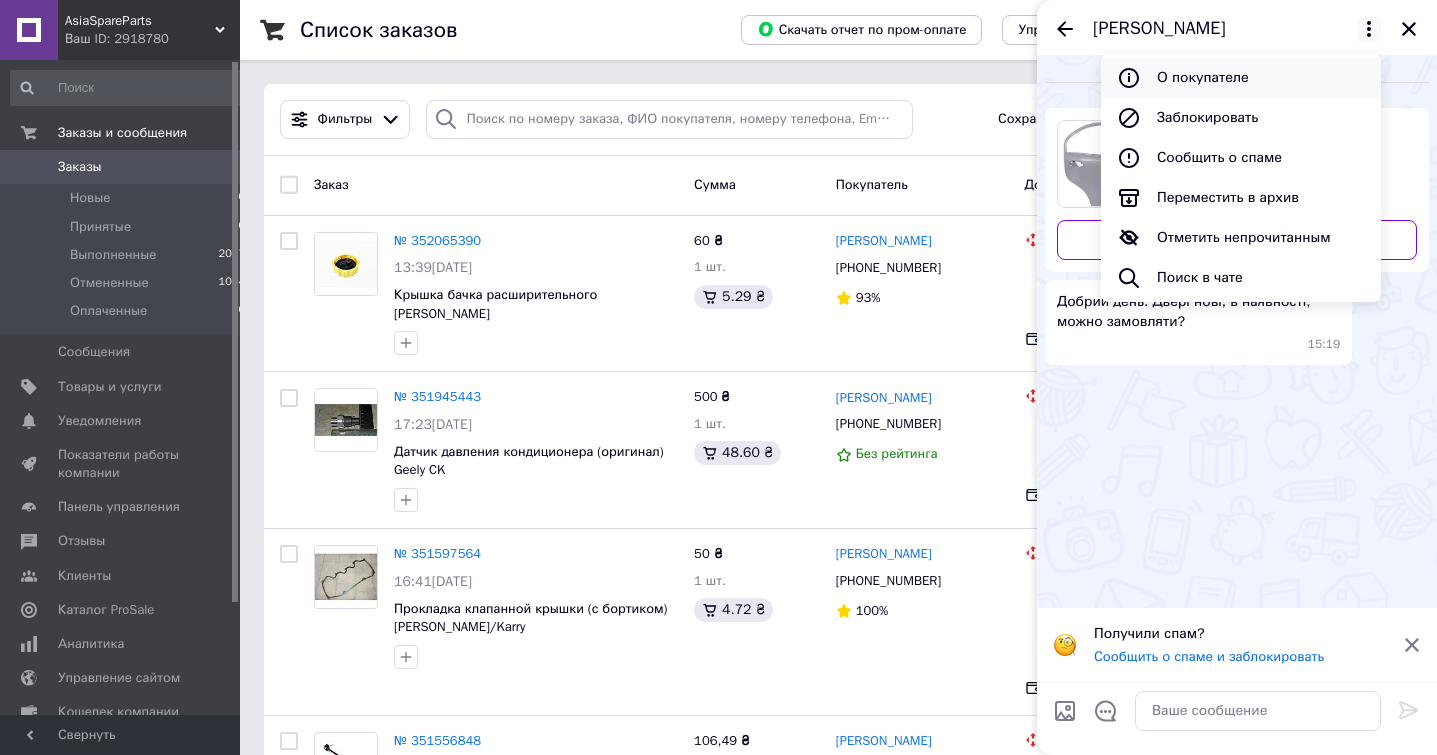 click on "О покупателе" at bounding box center (1241, 78) 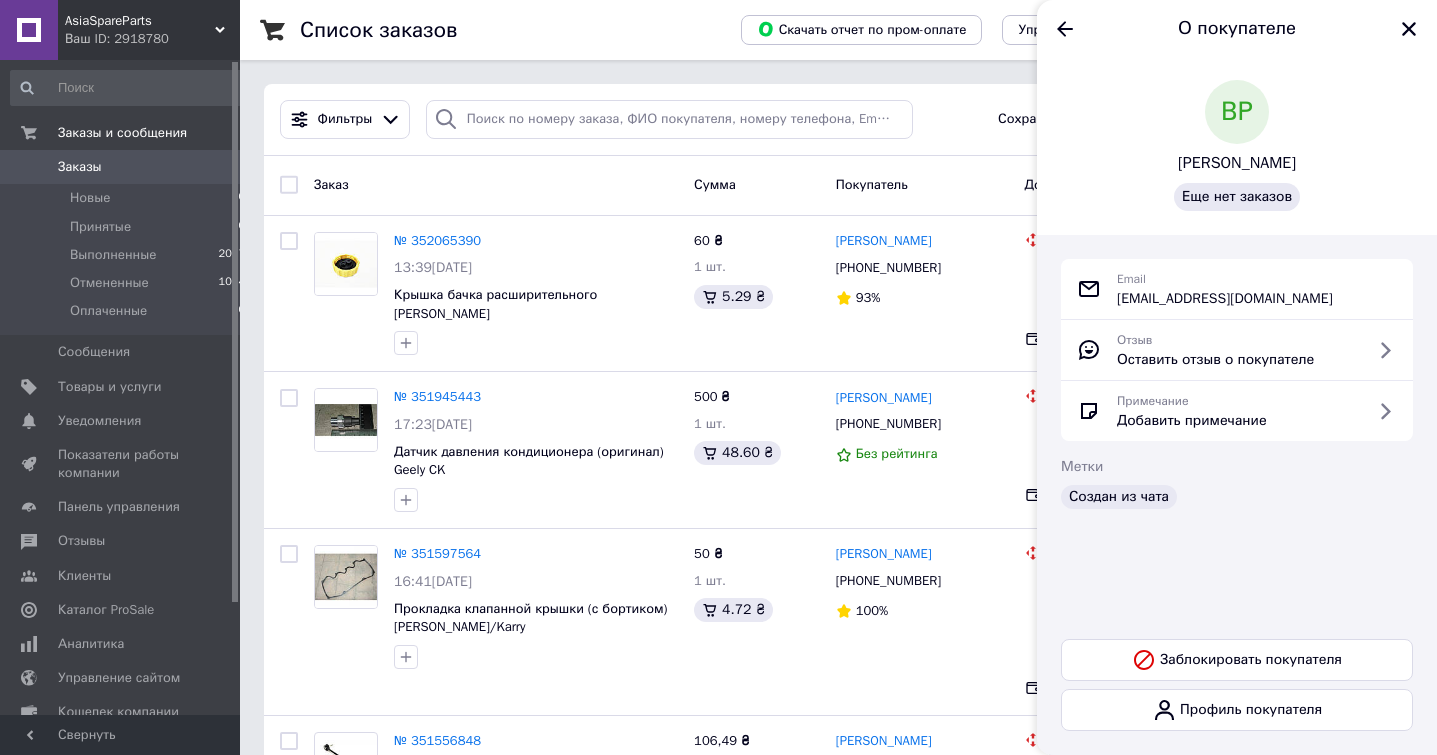 click on "ВР" at bounding box center (1237, 112) 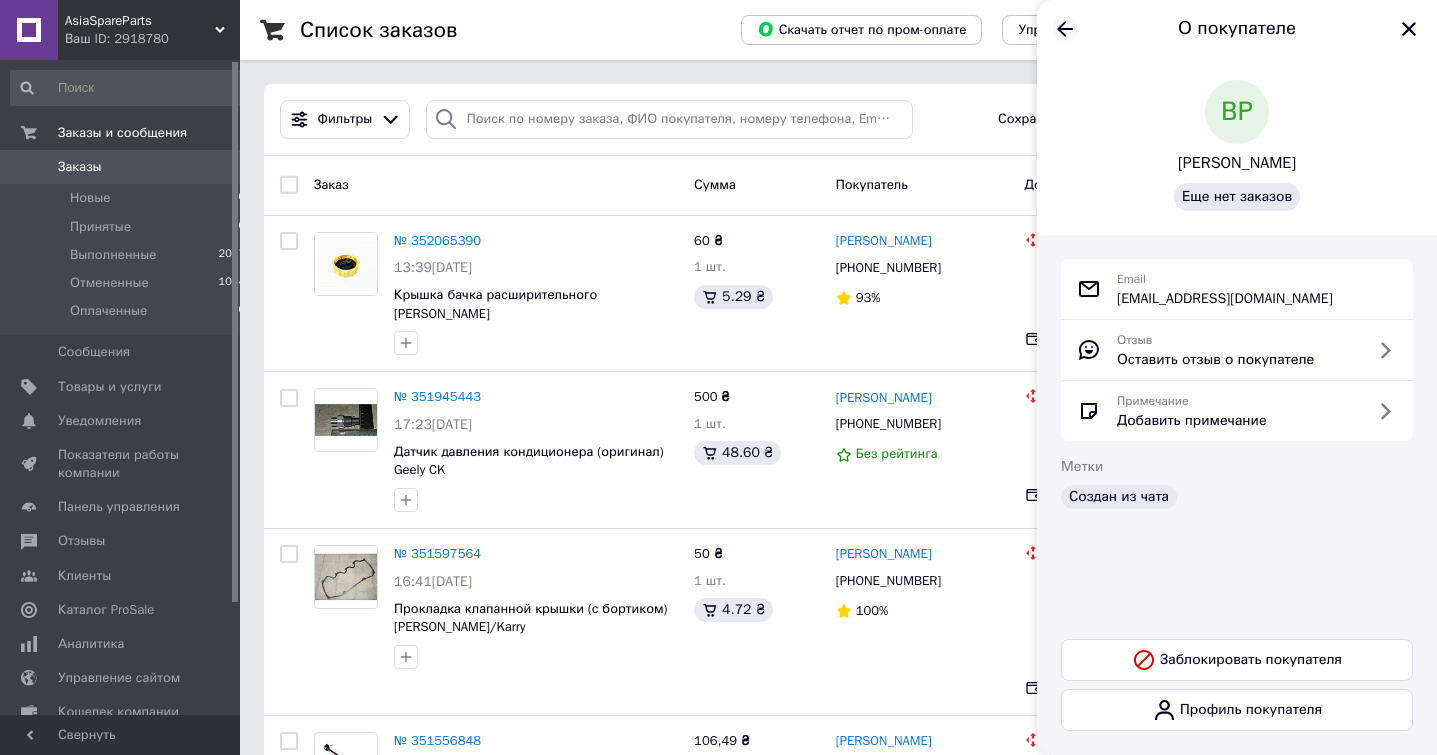 click 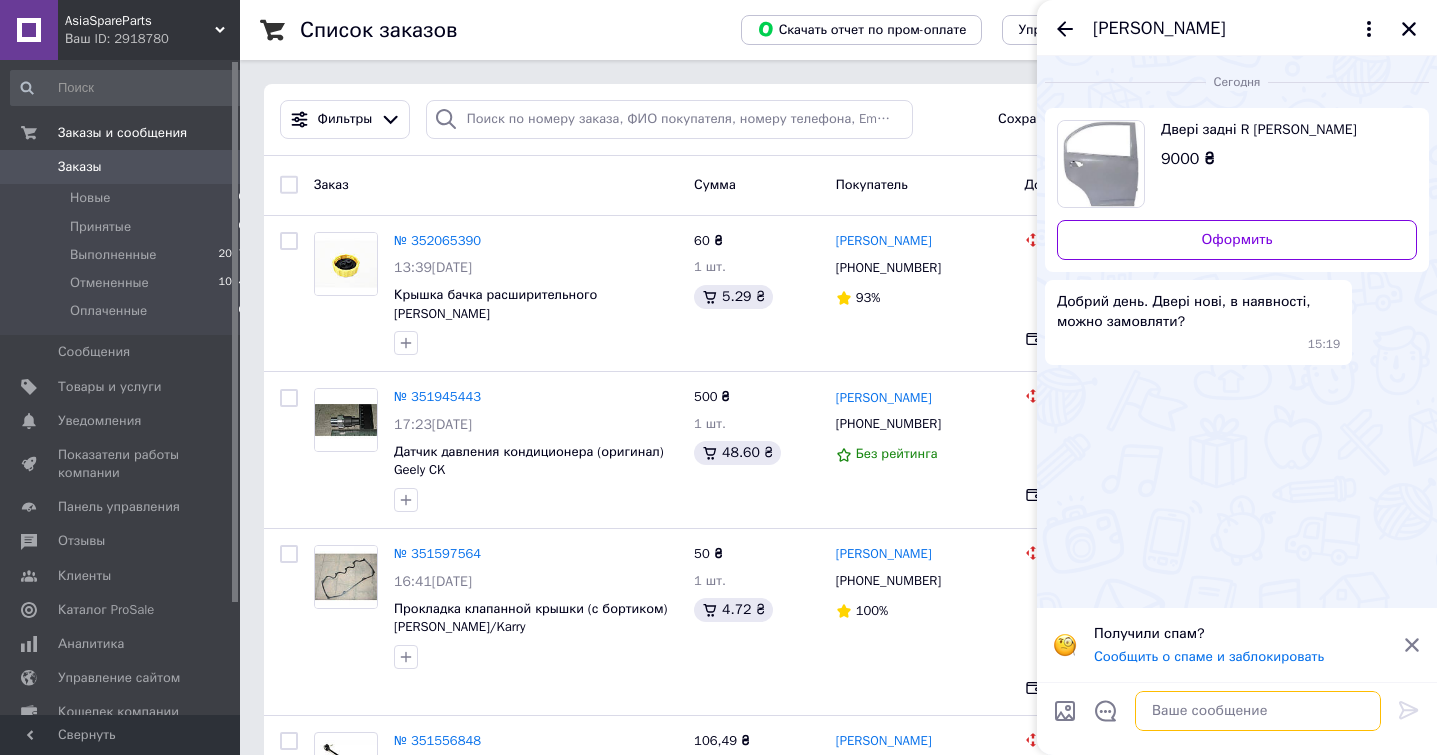 click at bounding box center [1258, 711] 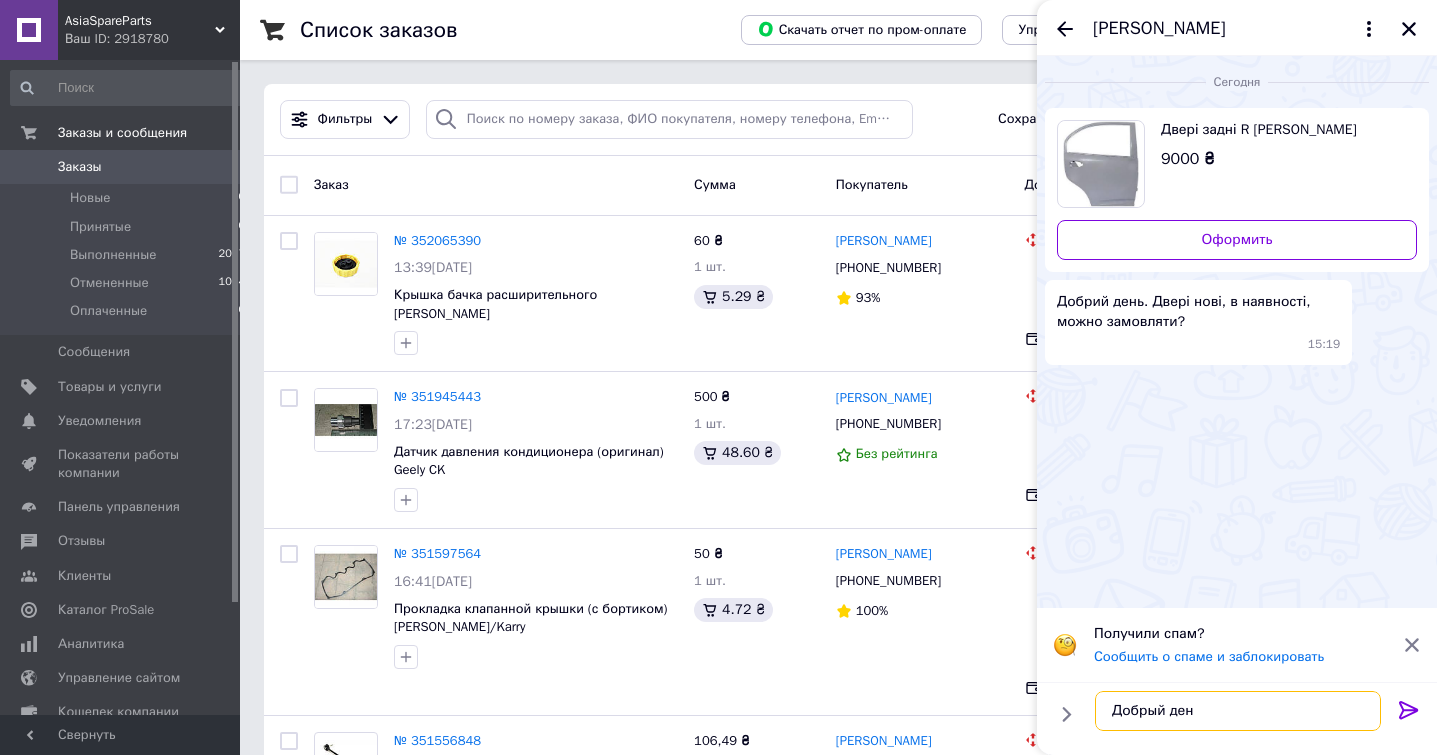 type on "Добрый день" 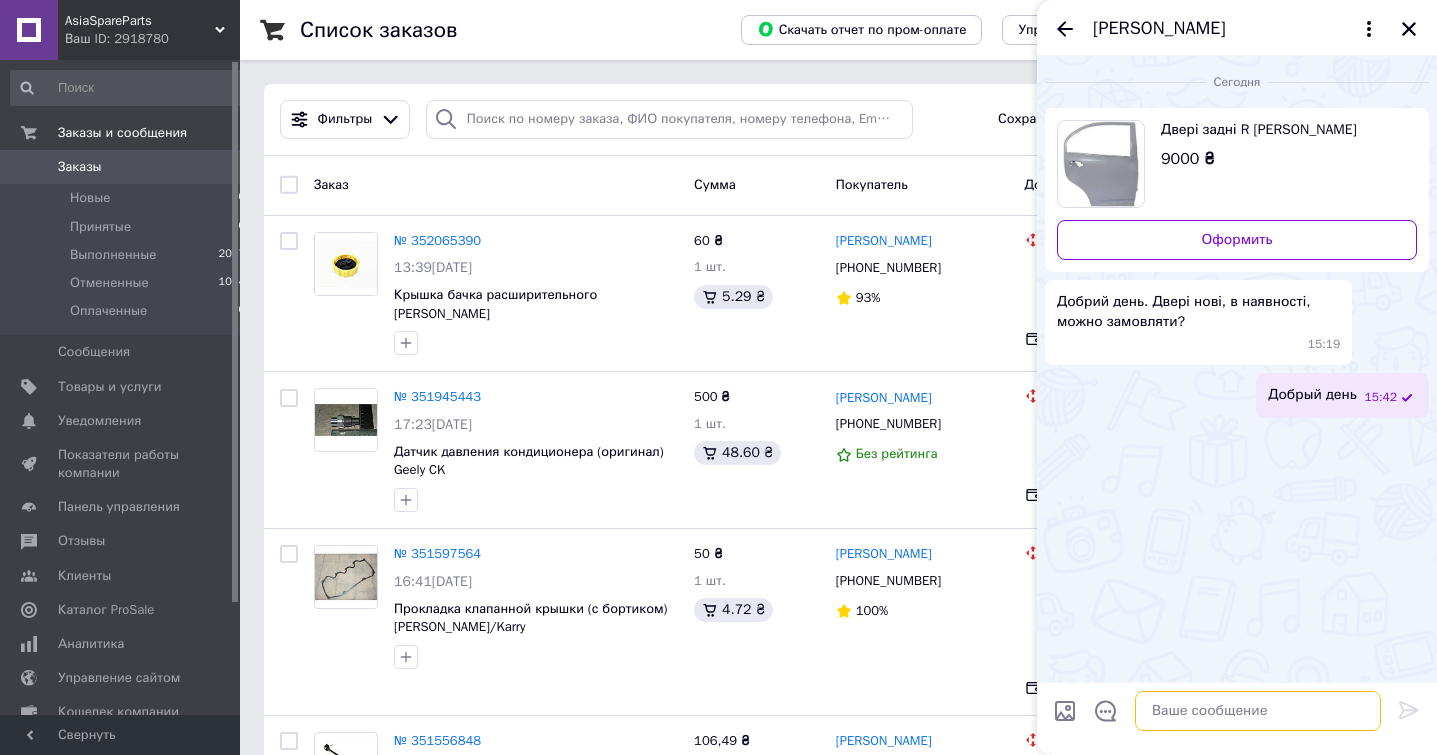 click at bounding box center [1258, 711] 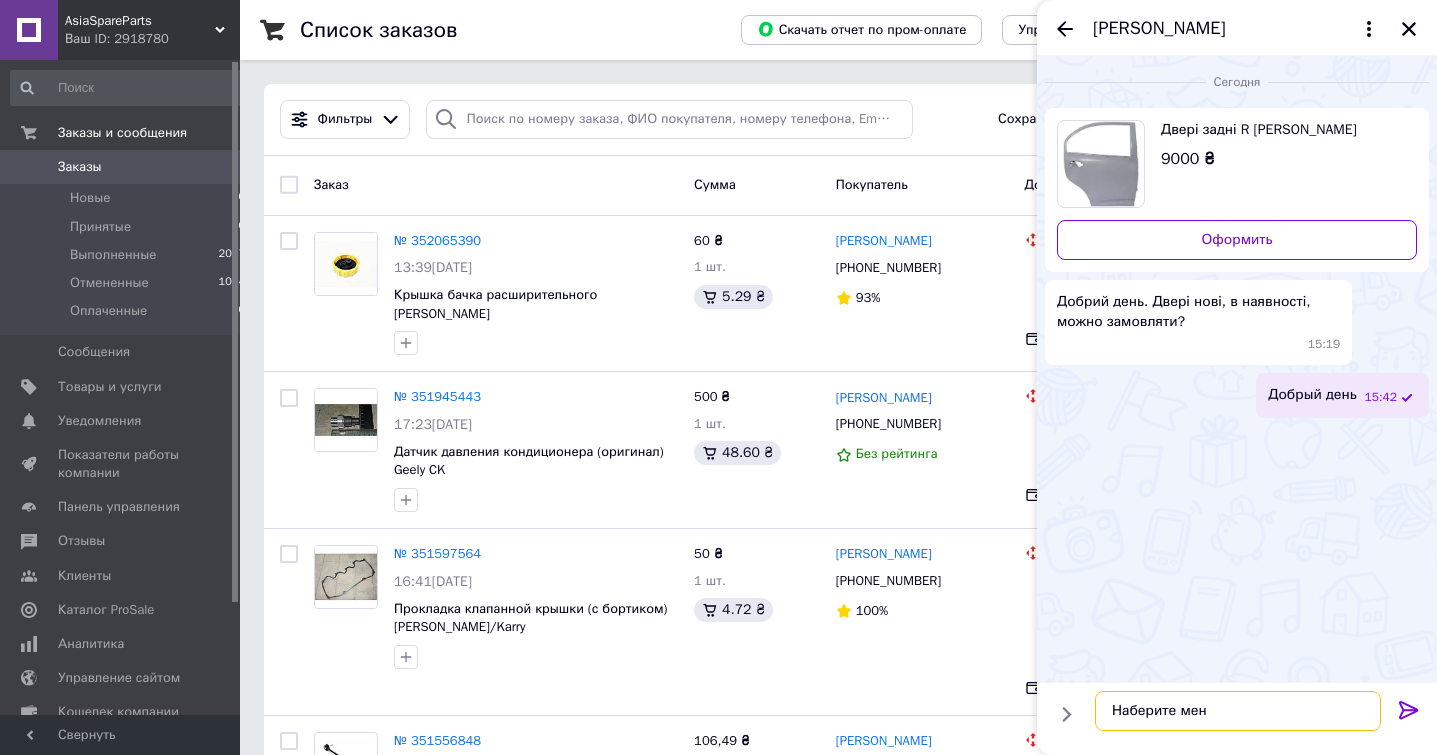 type on "Наберите меня" 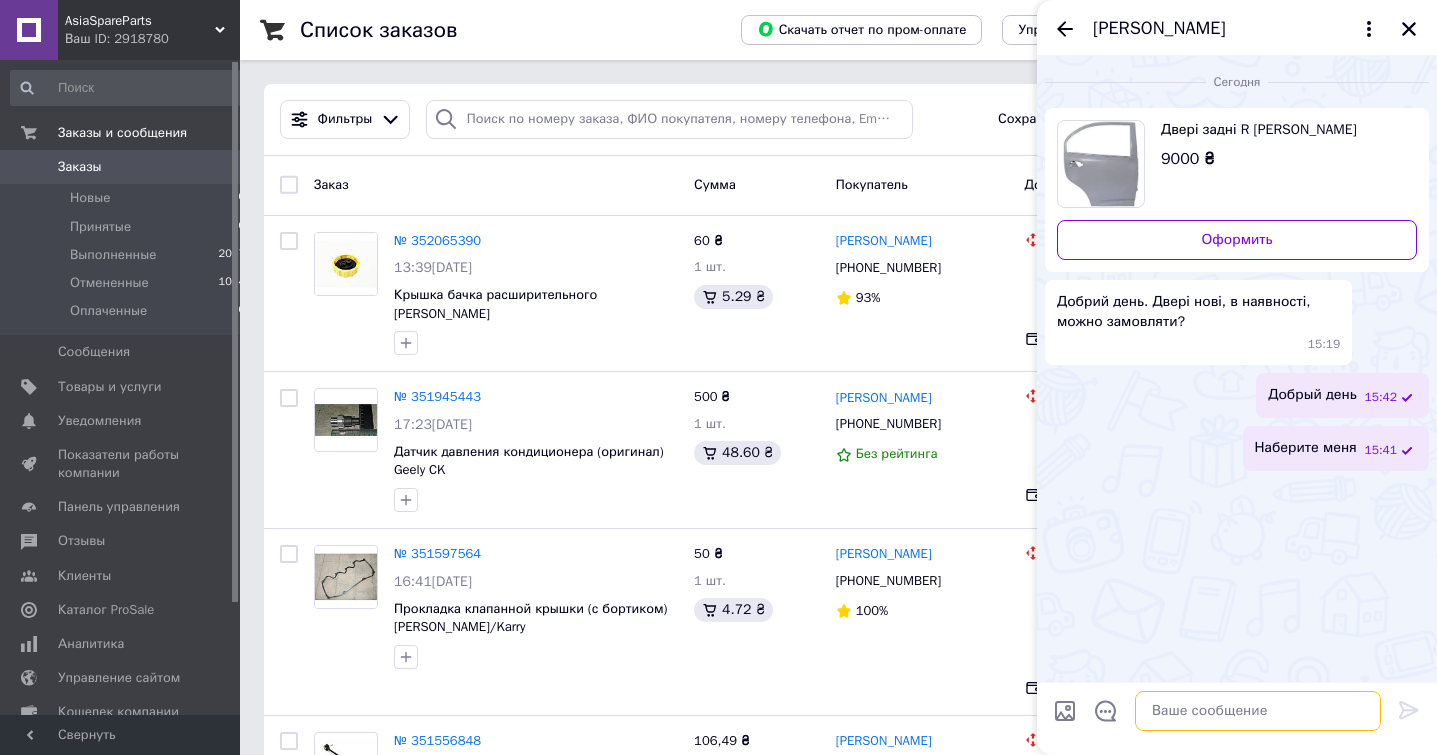 paste on "+380931537389 +380963201484 +380665491934" 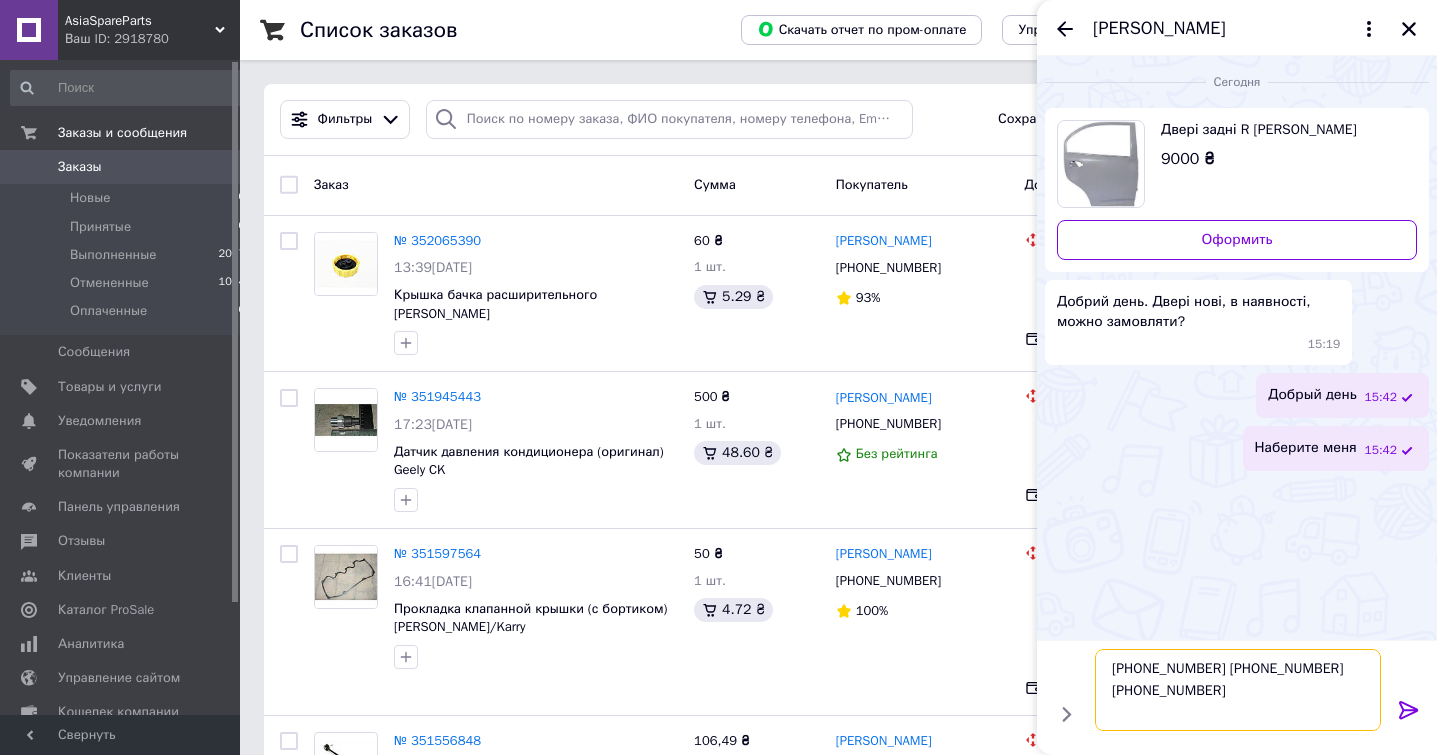 type on "+380931537389 +380963201484 +380665491934" 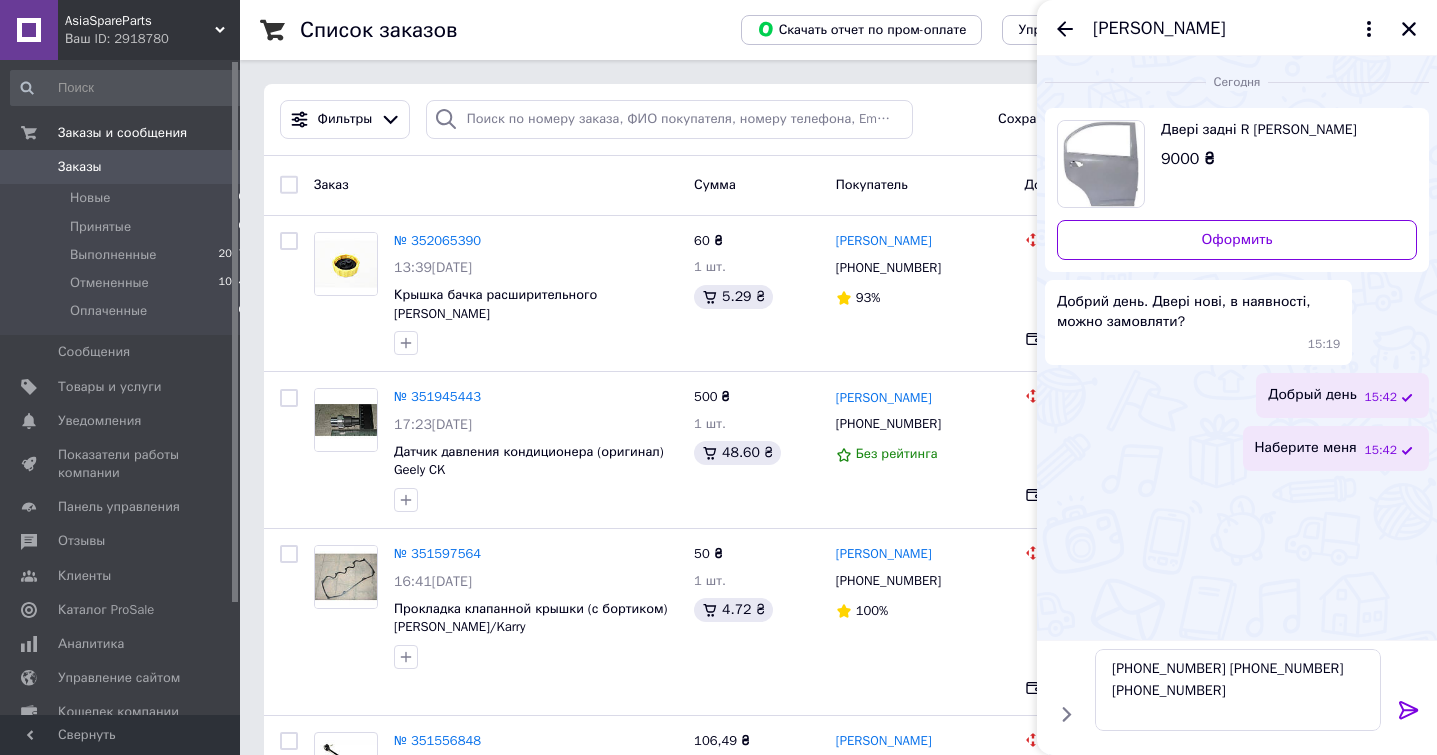 click 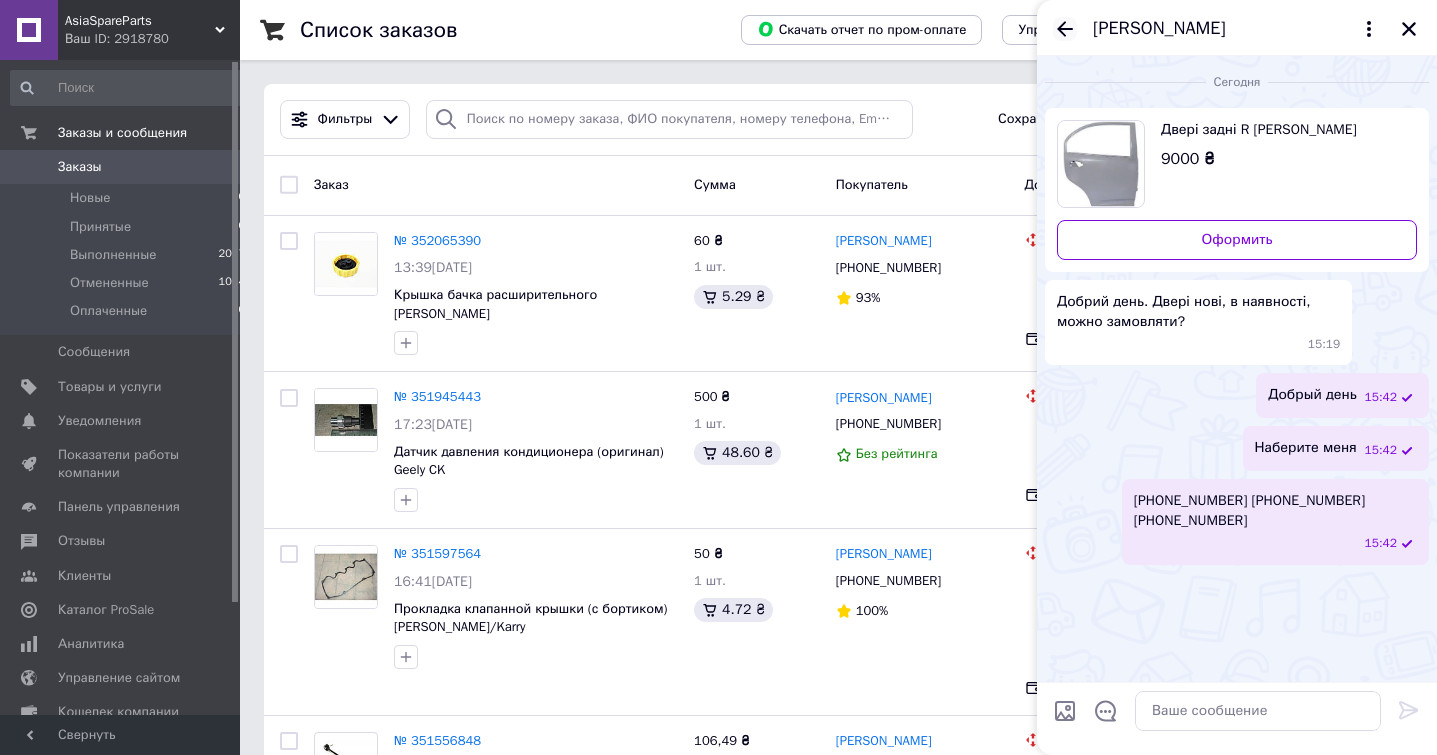 click 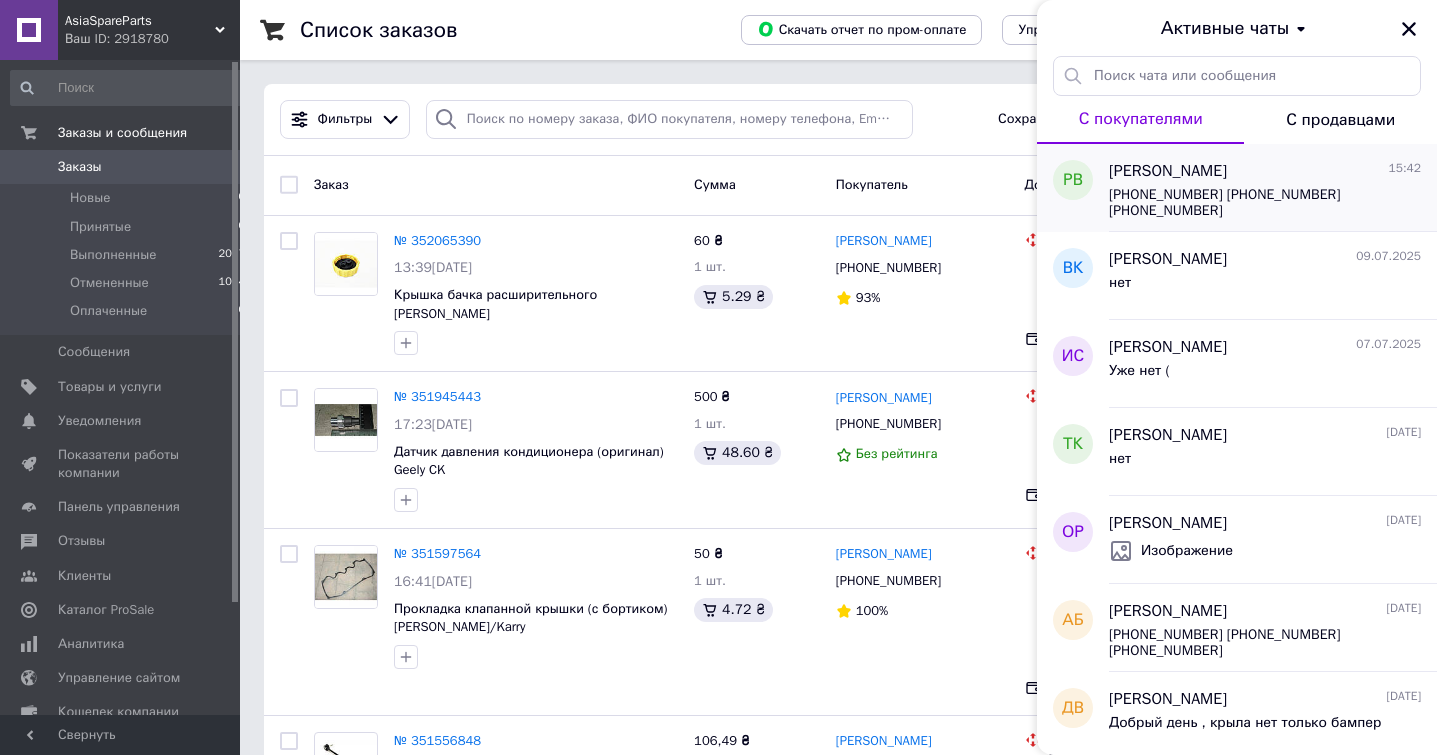 click on "+380931537389 +380963201484 +380665491934" at bounding box center (1251, 203) 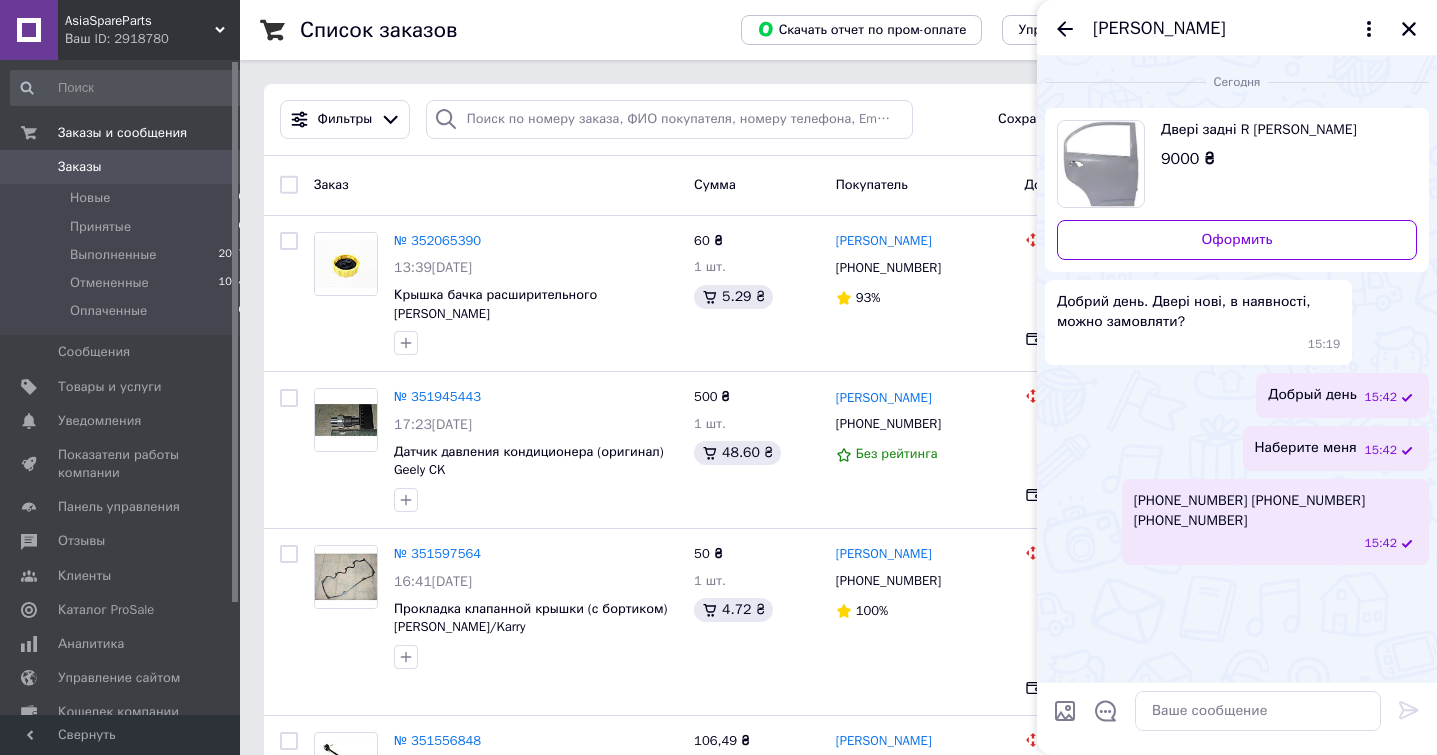 click on "Роман Високос" at bounding box center (1159, 29) 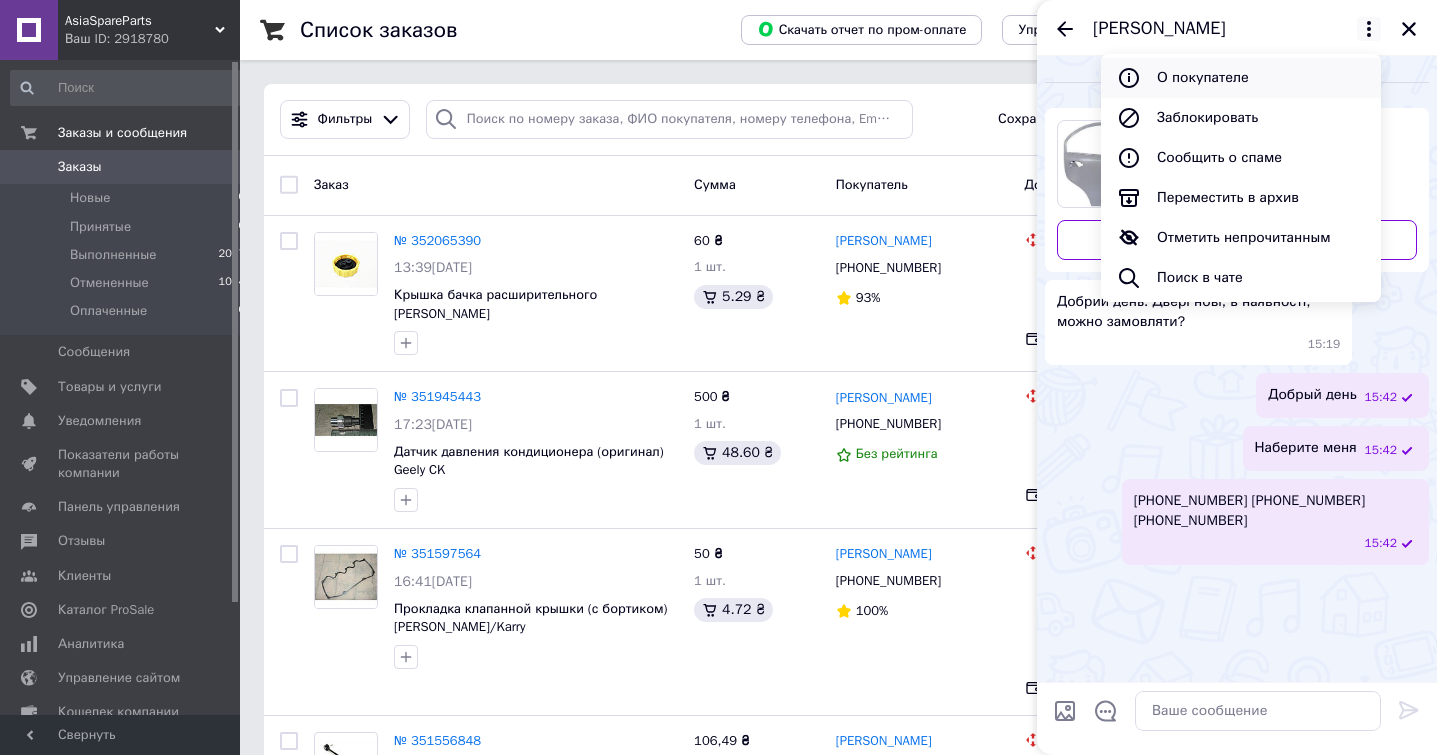 click on "О покупателе" at bounding box center [1241, 78] 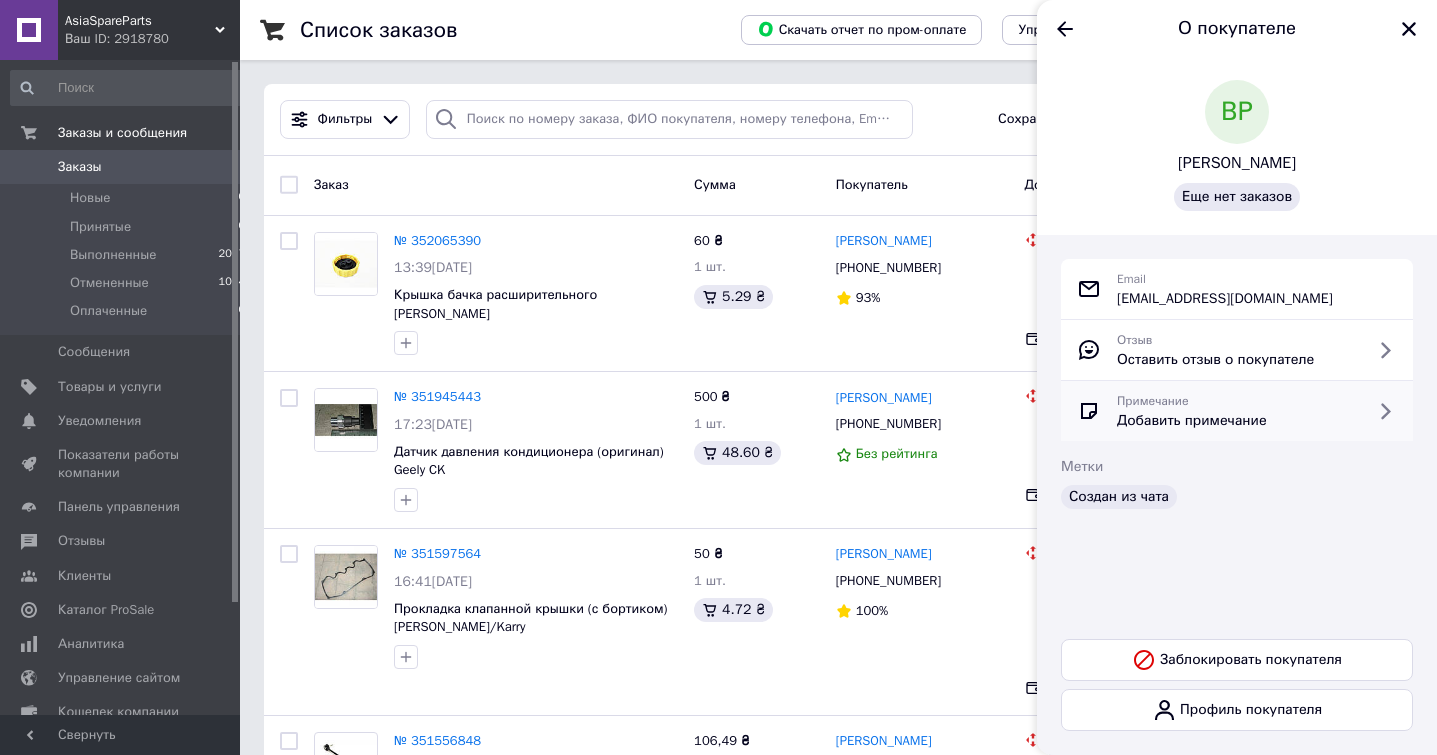 click on "Примечание Добавить примечание" at bounding box center [1237, 411] 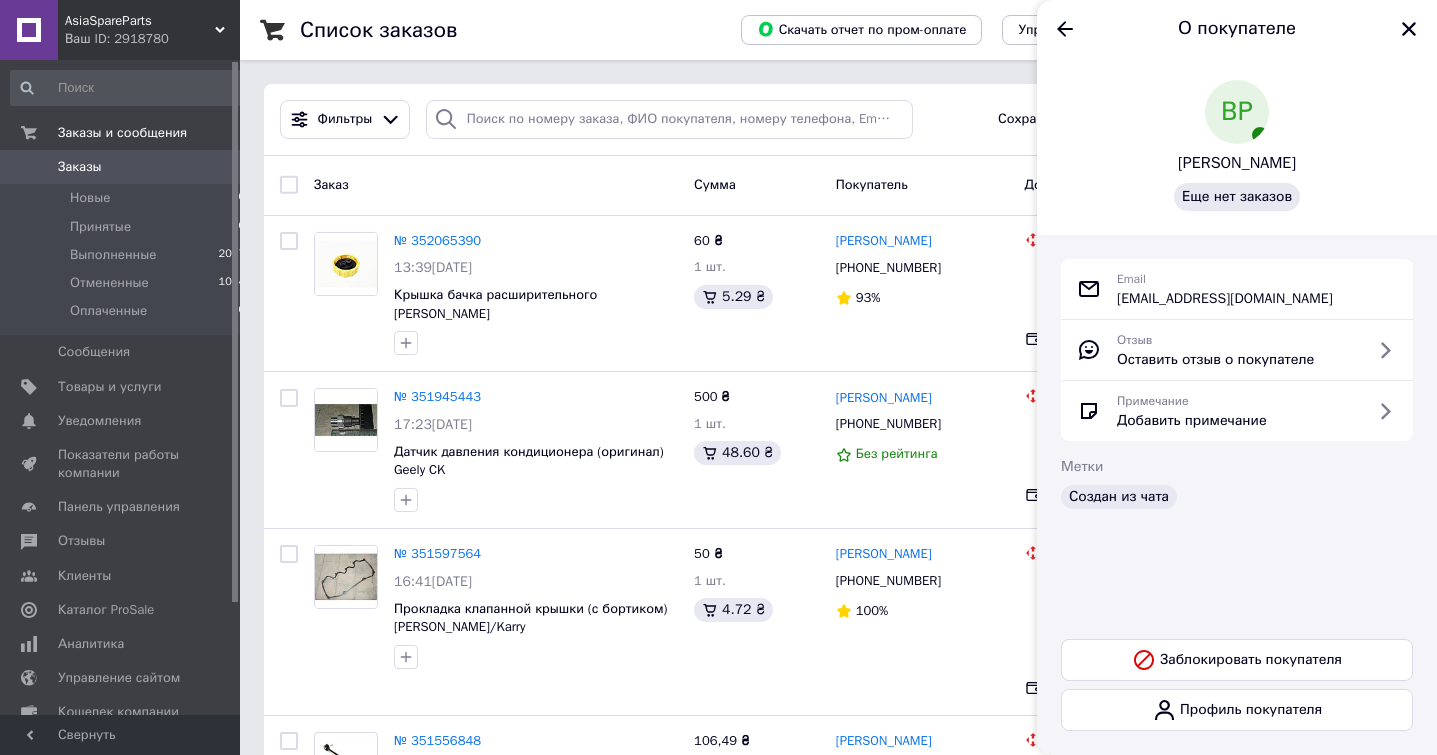 click on "rvisokos@ukr.net" at bounding box center [1225, 299] 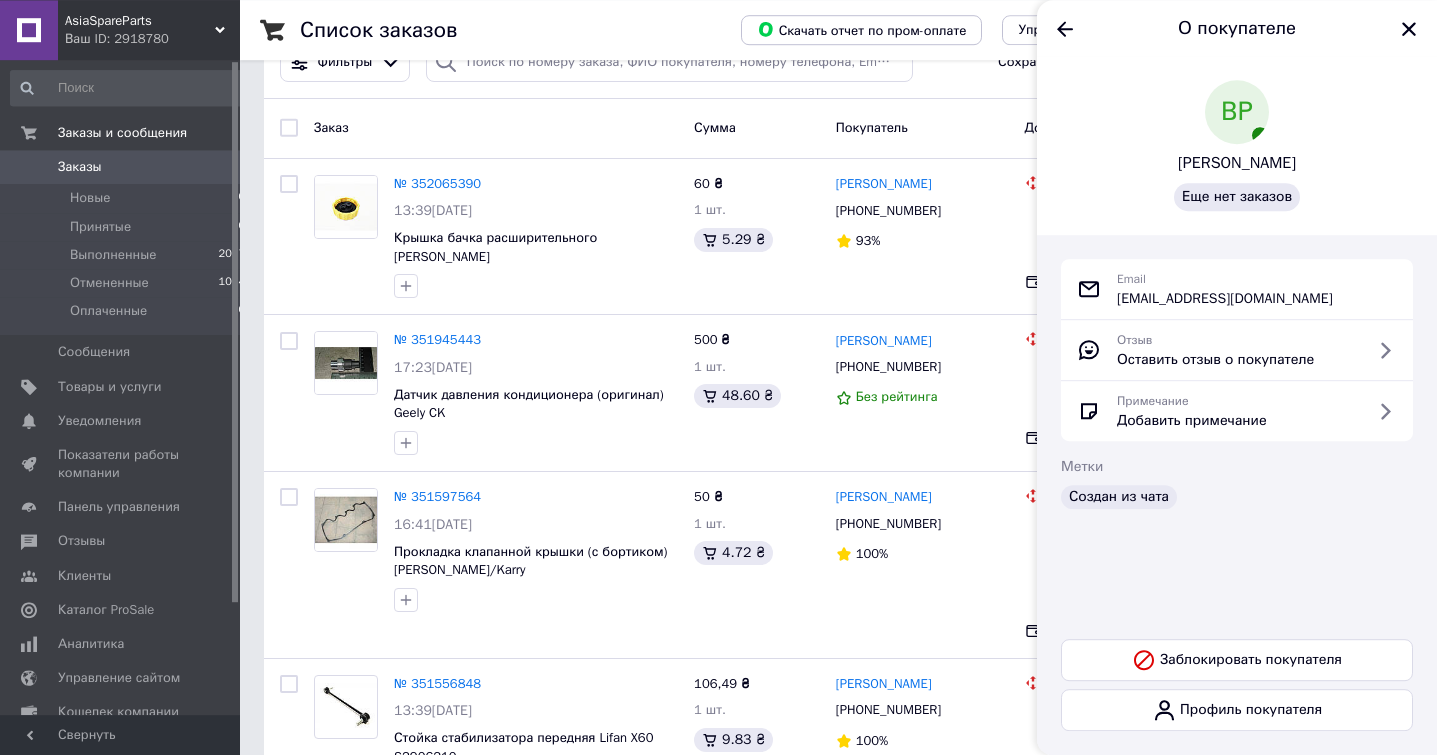 scroll, scrollTop: 102, scrollLeft: 0, axis: vertical 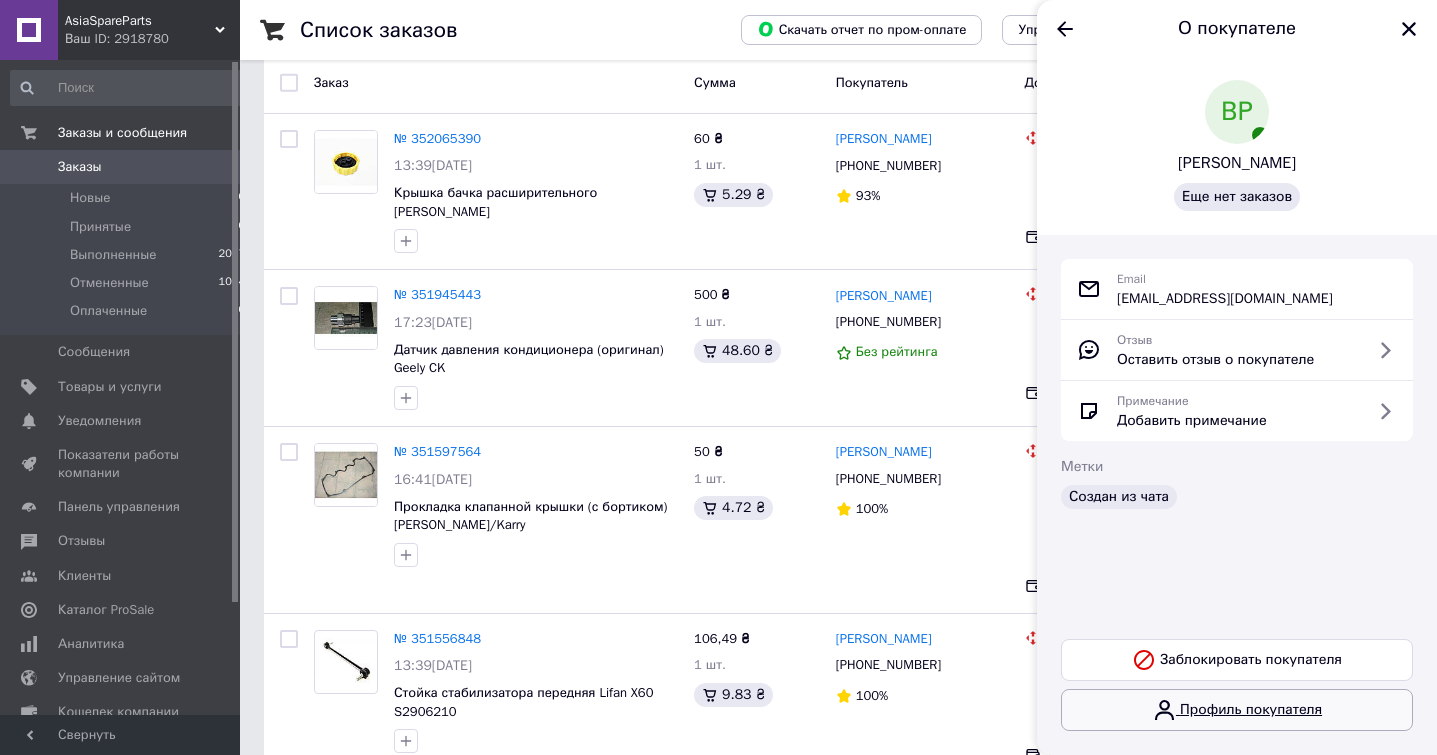 click on "Профиль покупателя" at bounding box center [1237, 710] 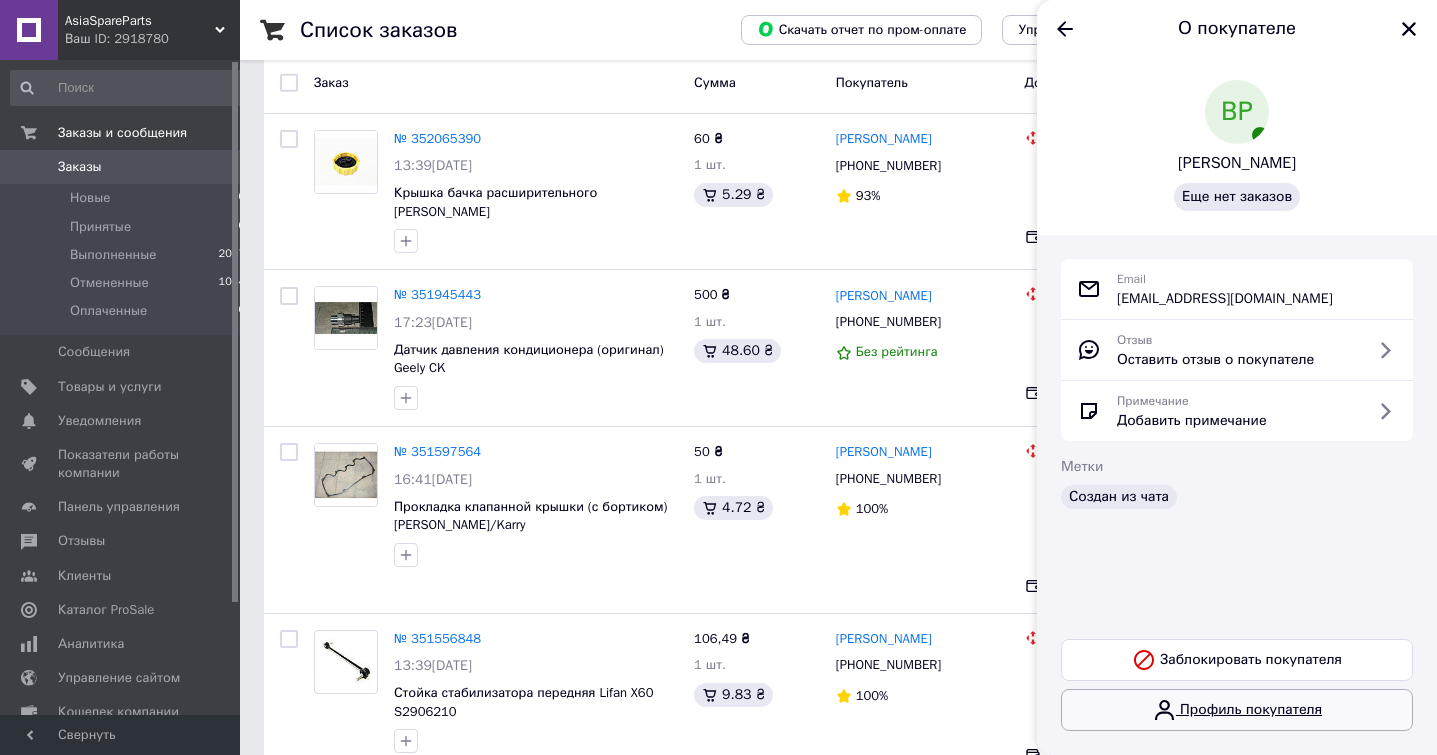 click on "Профиль покупателя" at bounding box center [1237, 710] 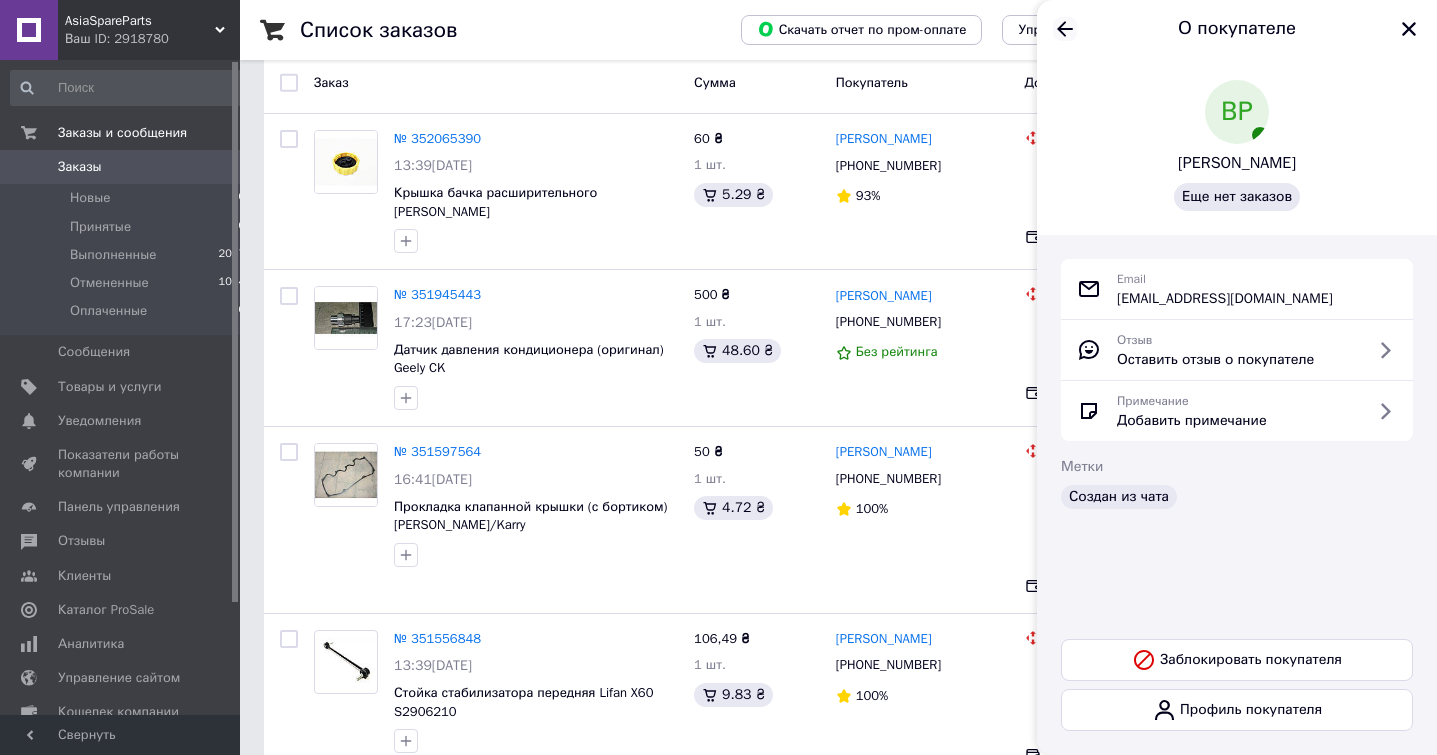 click 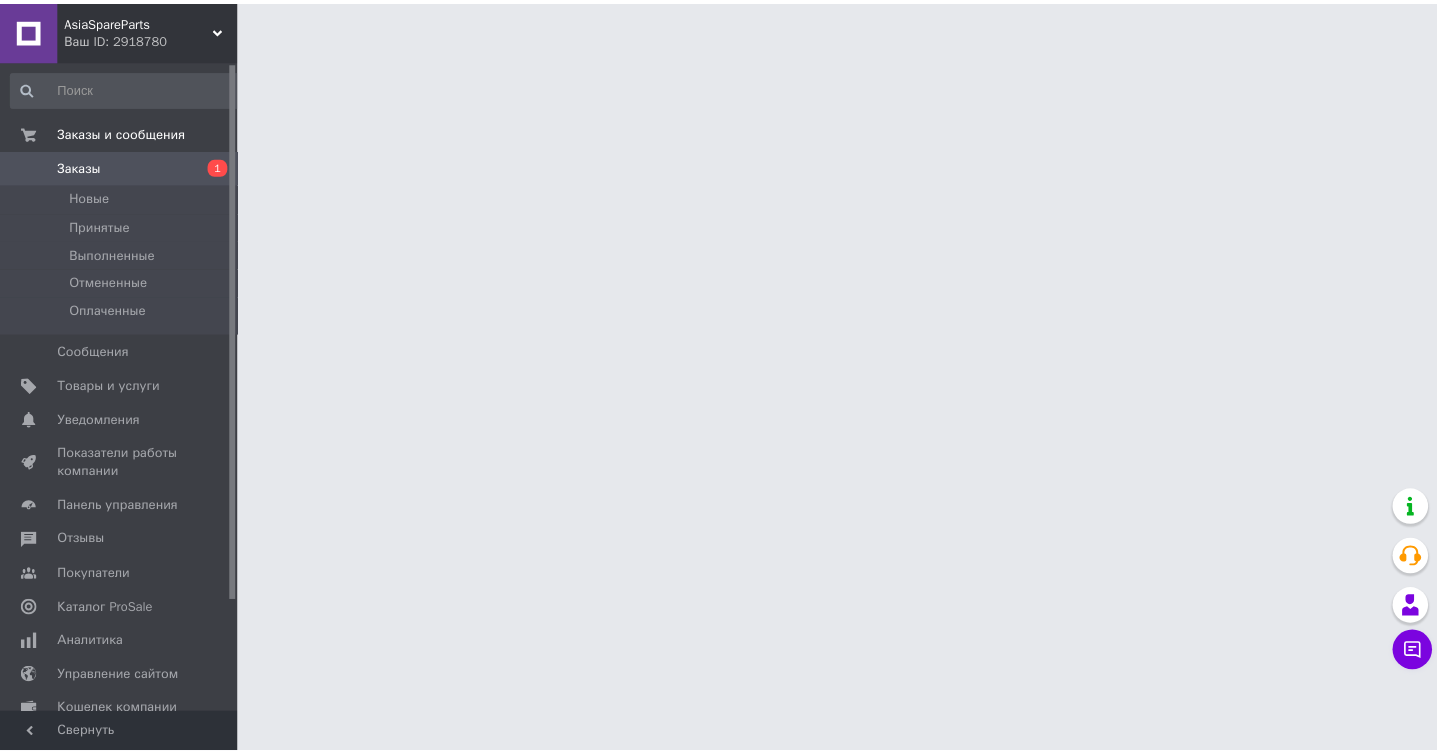 scroll, scrollTop: 0, scrollLeft: 0, axis: both 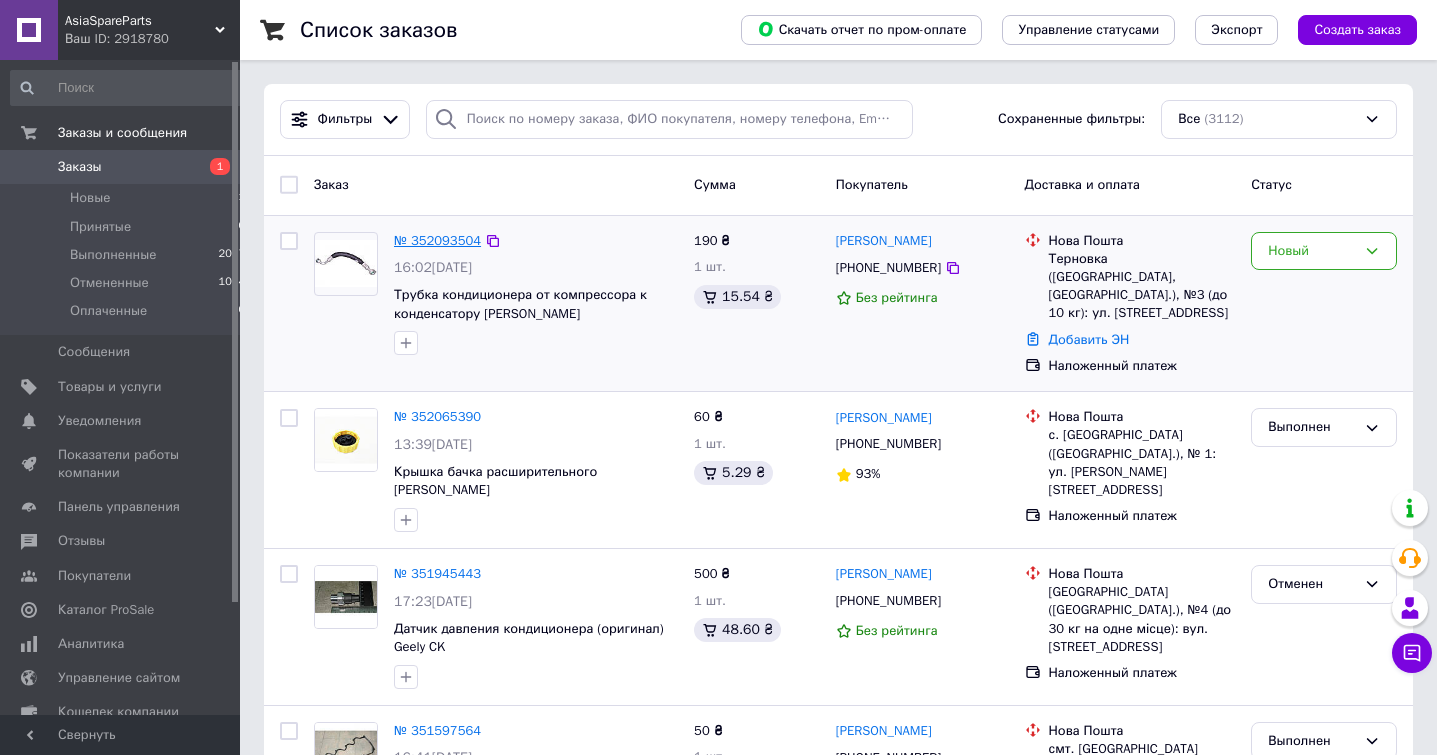 click on "№ 352093504" at bounding box center [437, 240] 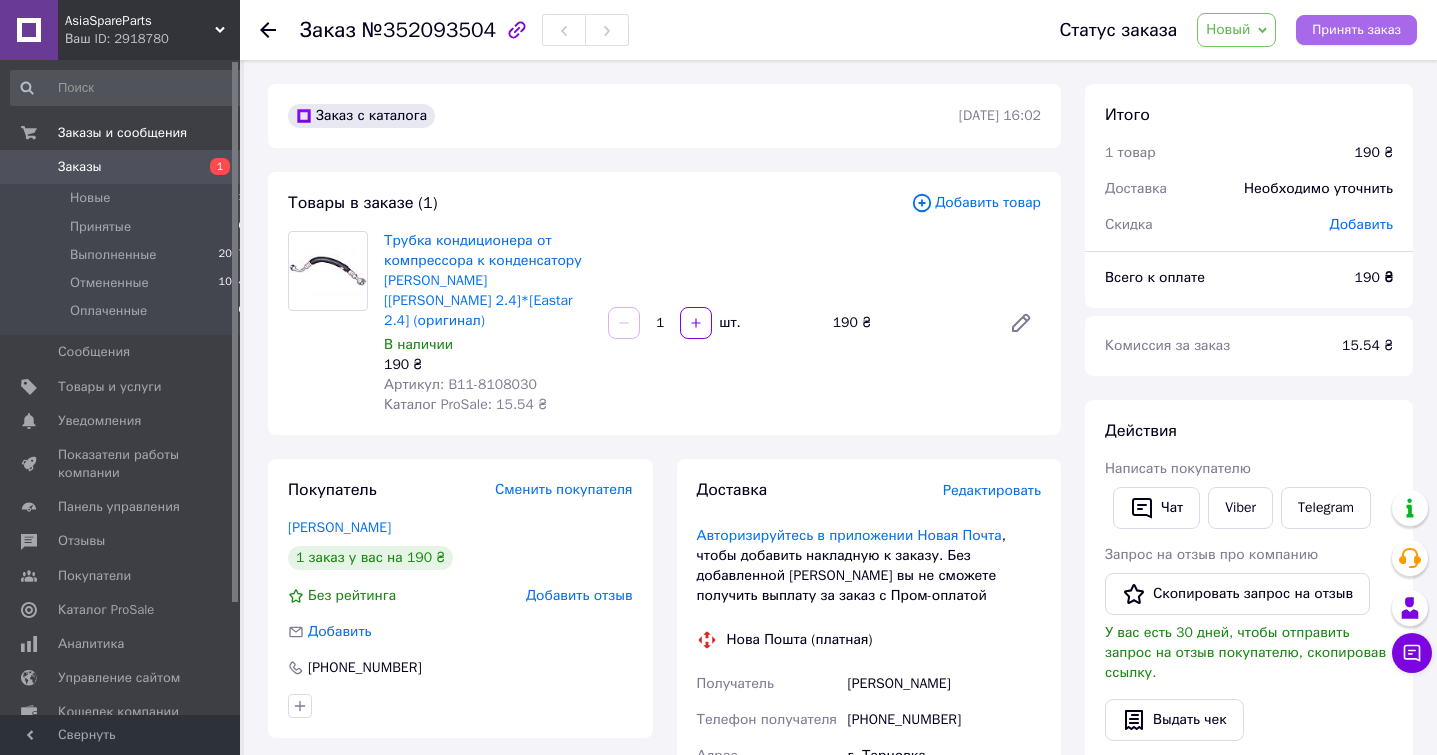click on "Принять заказ" at bounding box center (1356, 30) 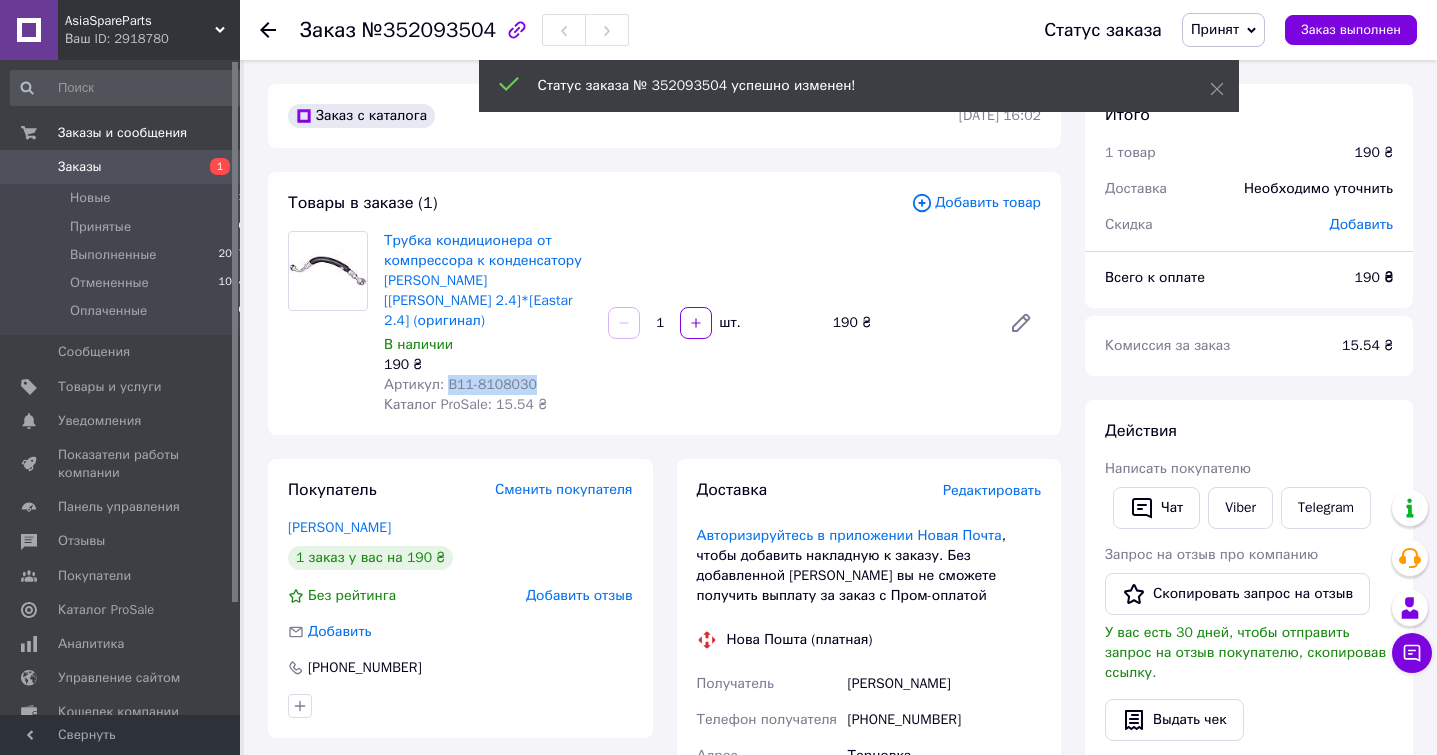 drag, startPoint x: 442, startPoint y: 365, endPoint x: 531, endPoint y: 371, distance: 89.20202 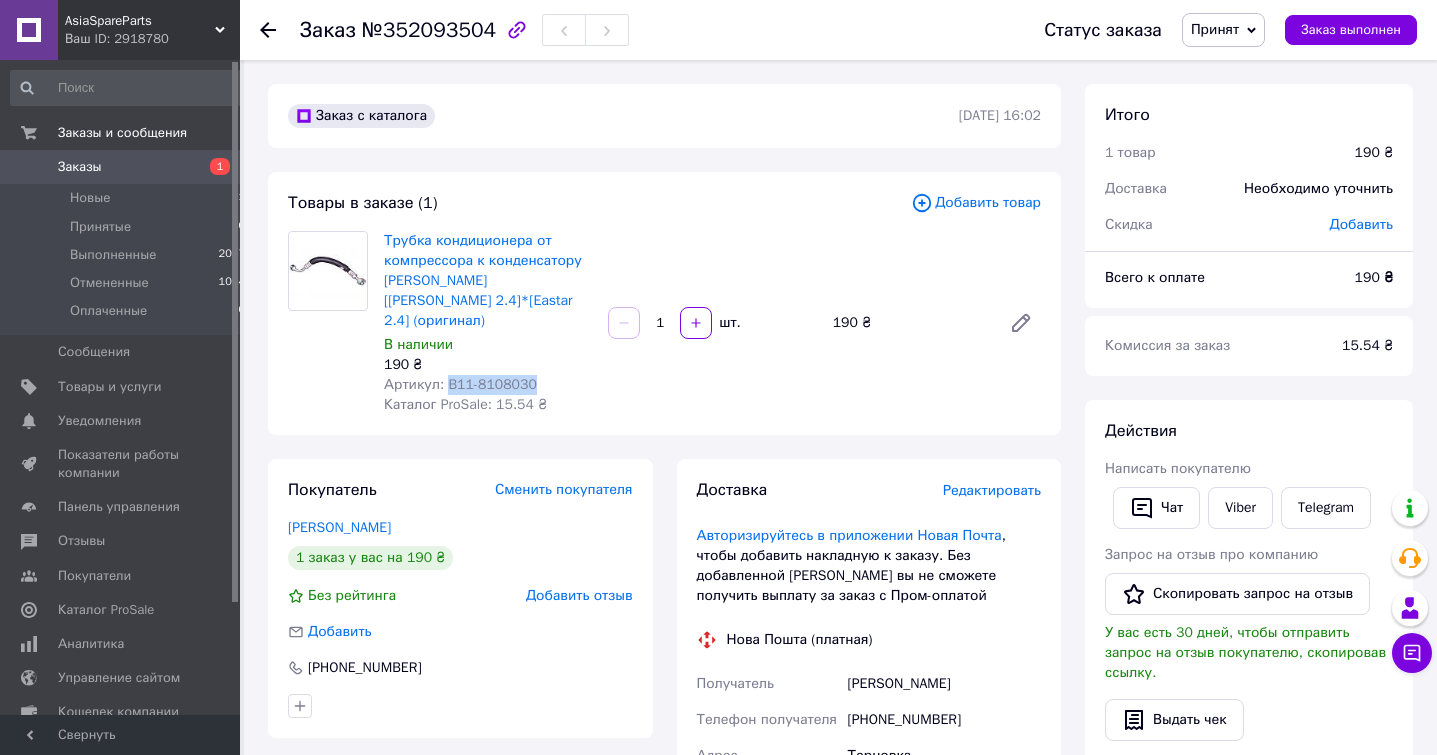 copy on "B11-8108030" 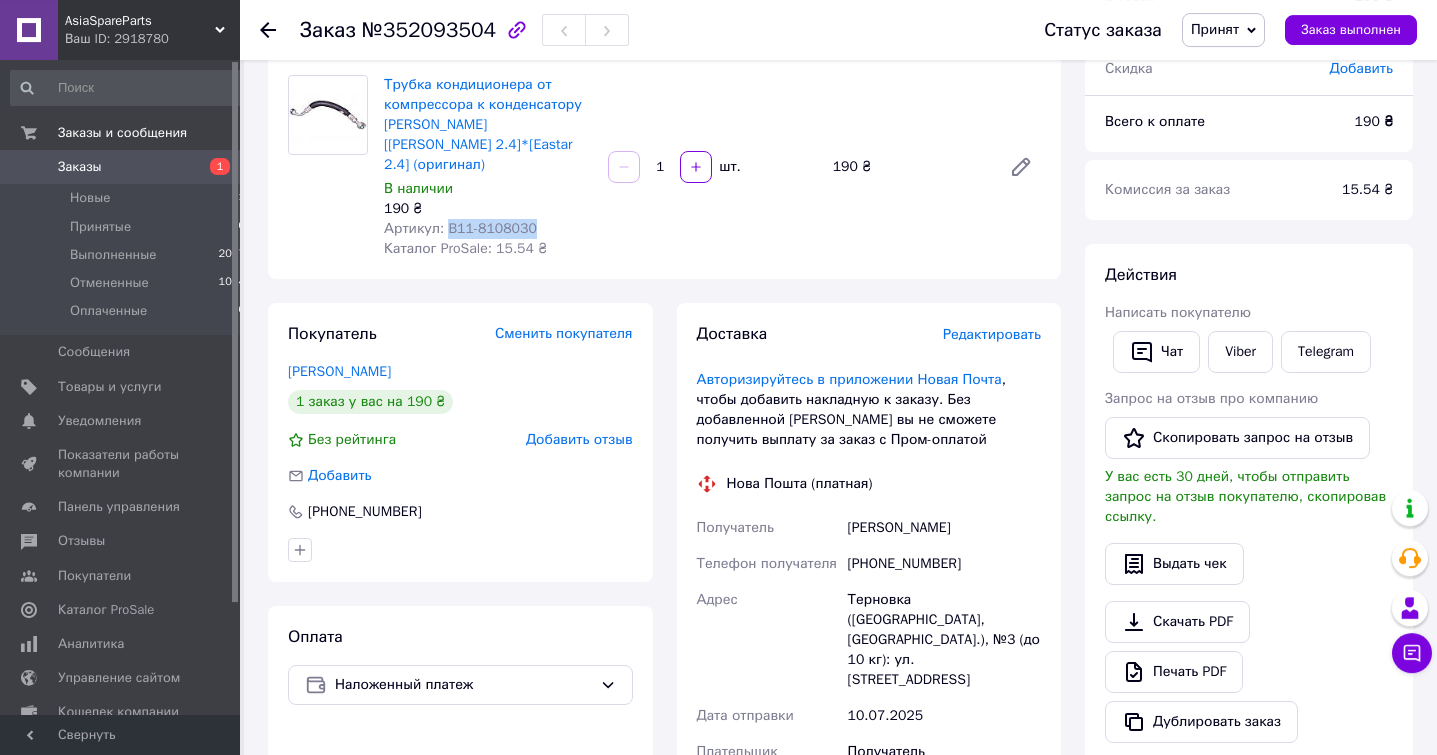 scroll, scrollTop: 102, scrollLeft: 0, axis: vertical 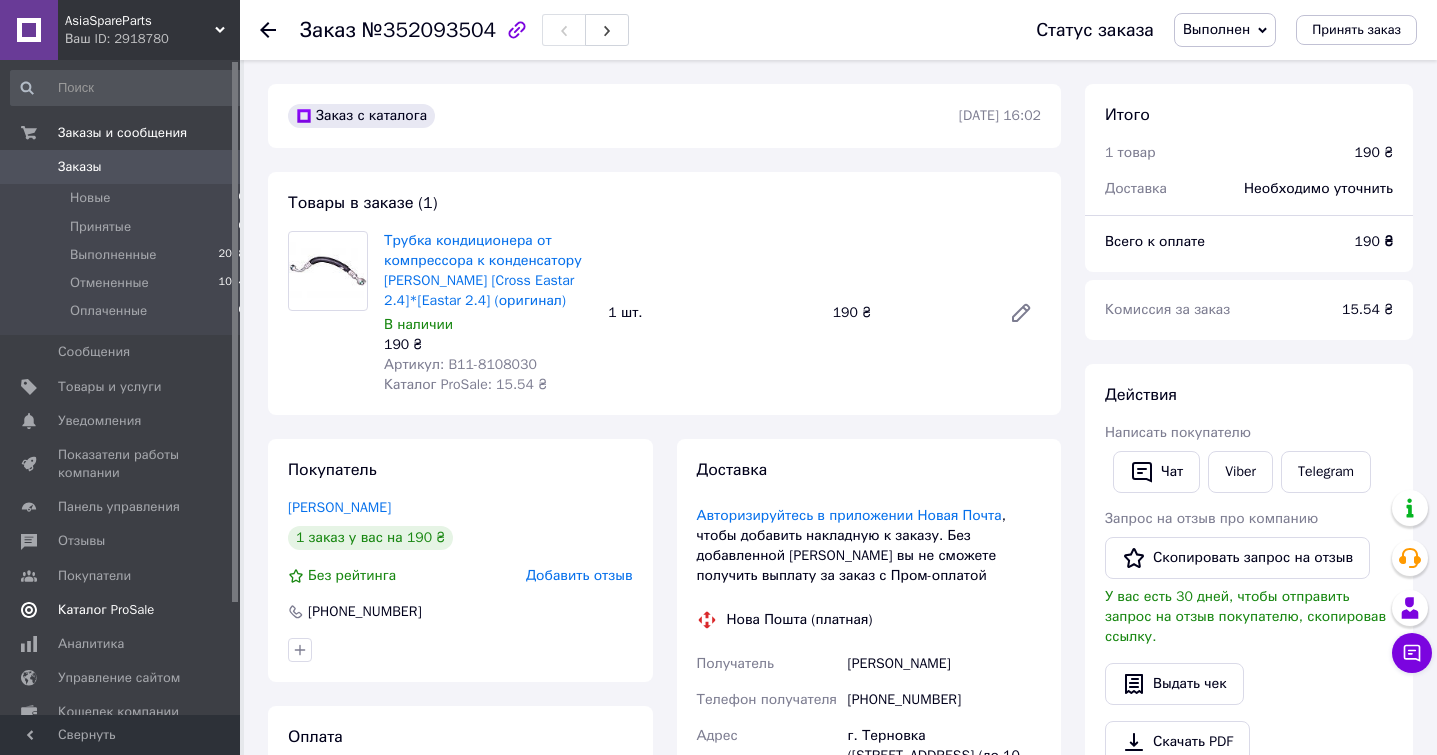 click on "Каталог ProSale" at bounding box center (128, 610) 